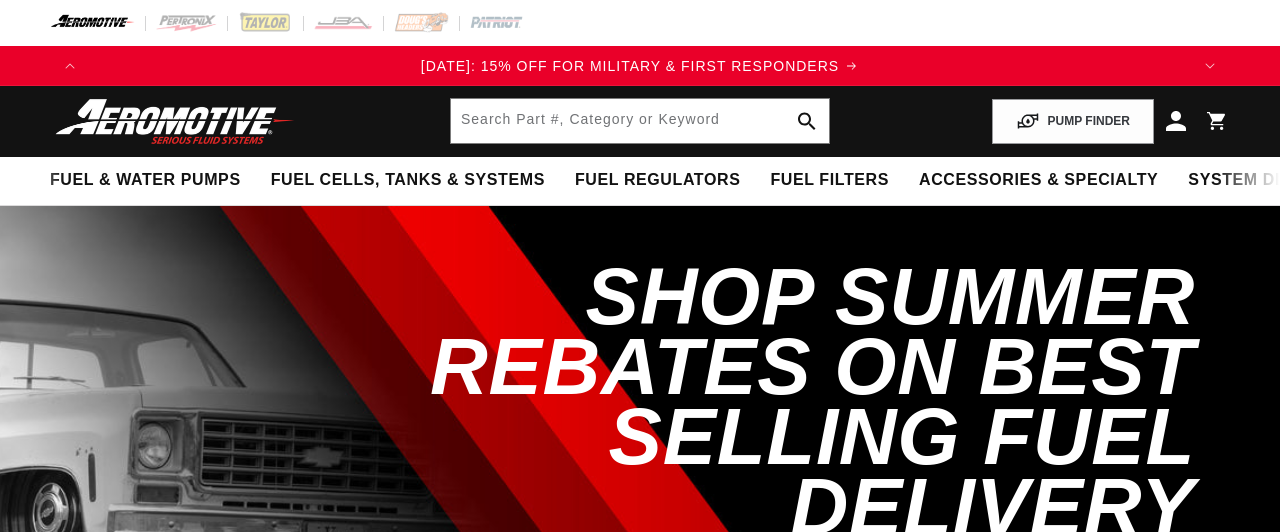 scroll, scrollTop: 0, scrollLeft: 0, axis: both 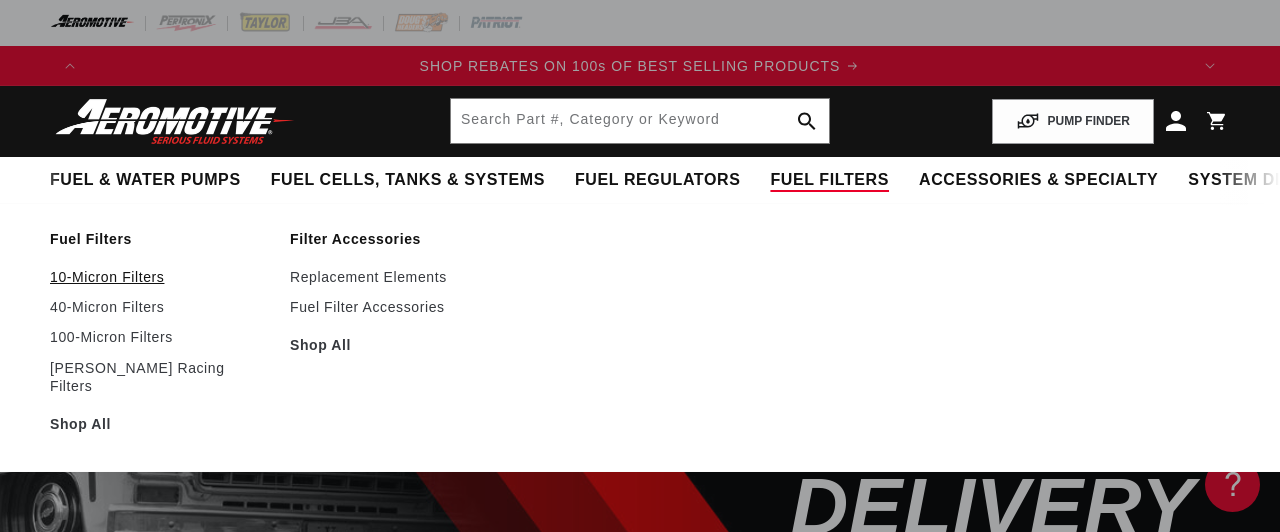 click on "10-Micron Filters" at bounding box center (160, 277) 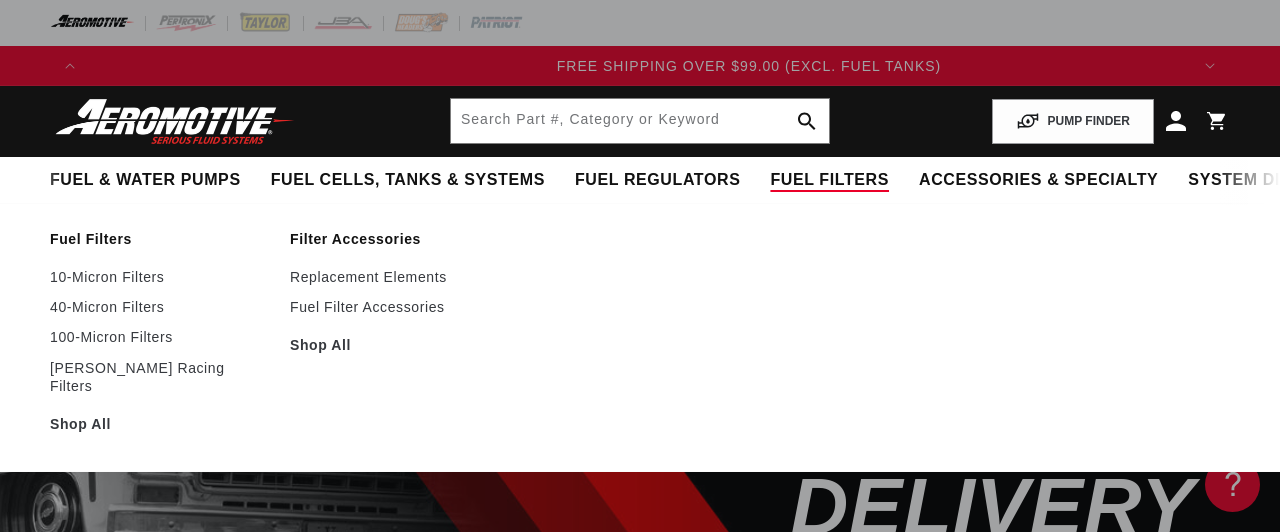 scroll, scrollTop: 0, scrollLeft: 2176, axis: horizontal 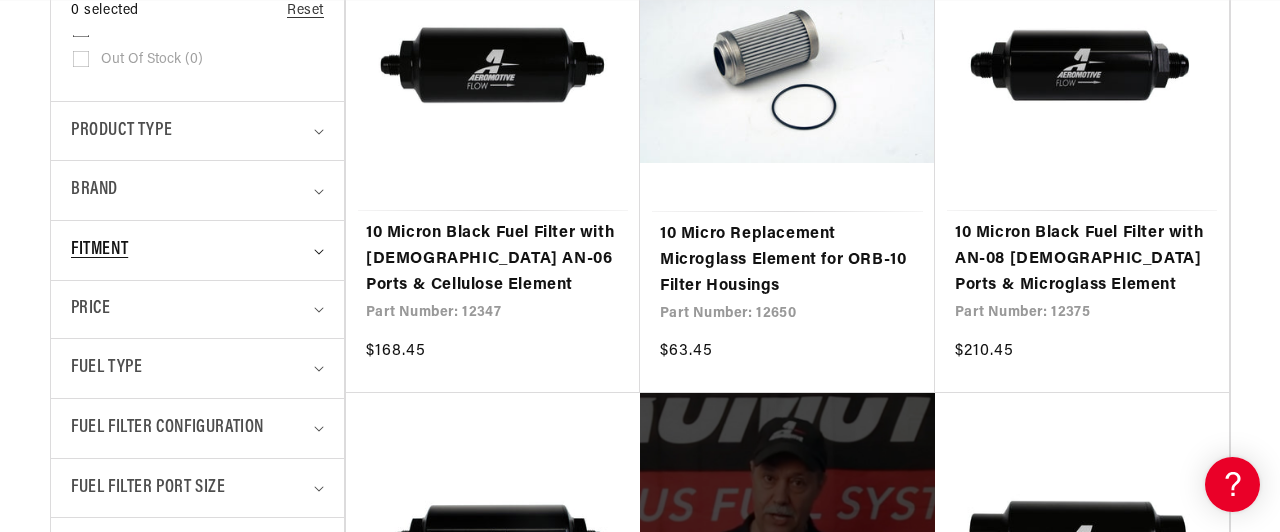 click on "Fitment" at bounding box center (99, 250) 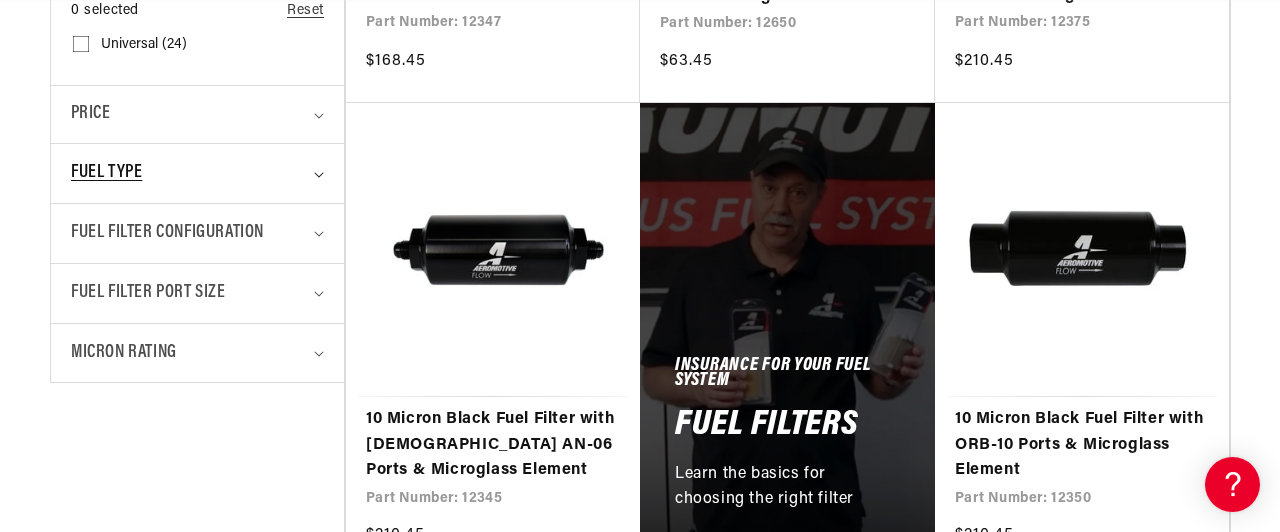 scroll, scrollTop: 950, scrollLeft: 0, axis: vertical 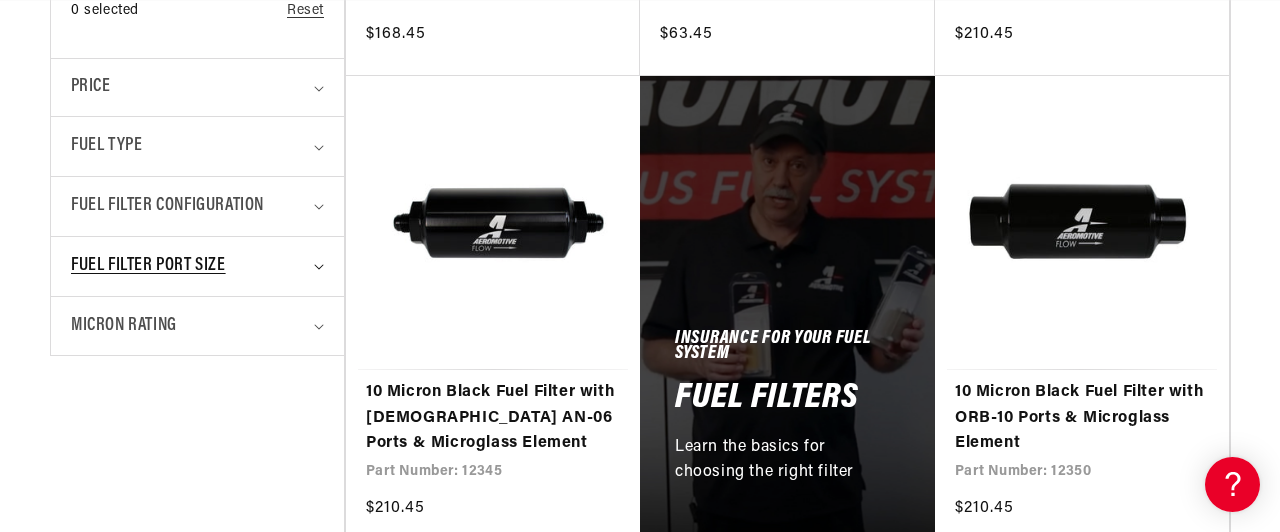 click on "Fuel Filter Port Size" at bounding box center (148, 266) 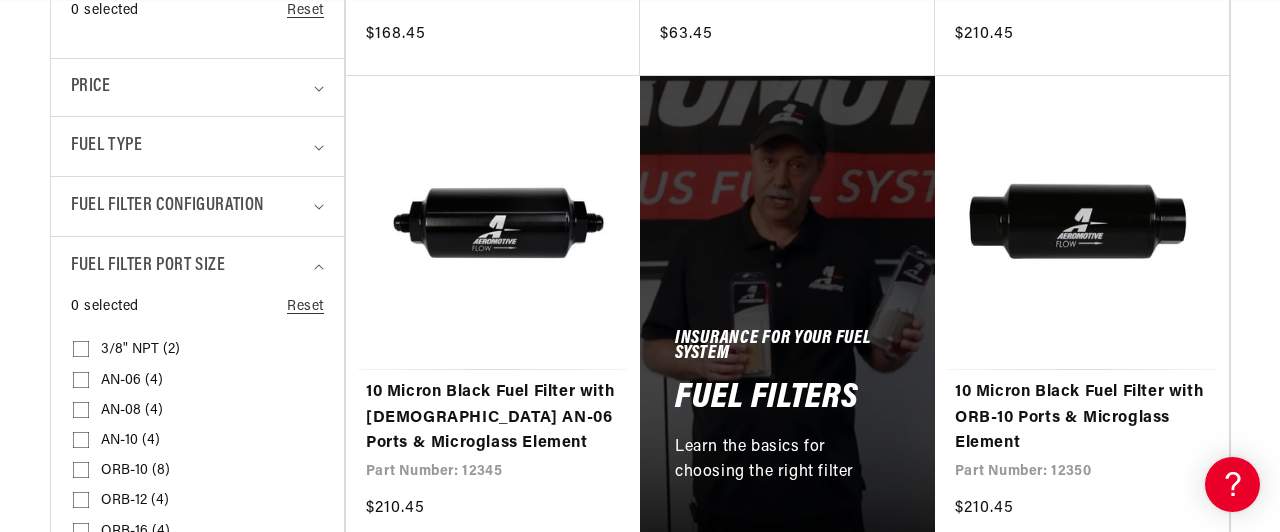 scroll, scrollTop: 1056, scrollLeft: 0, axis: vertical 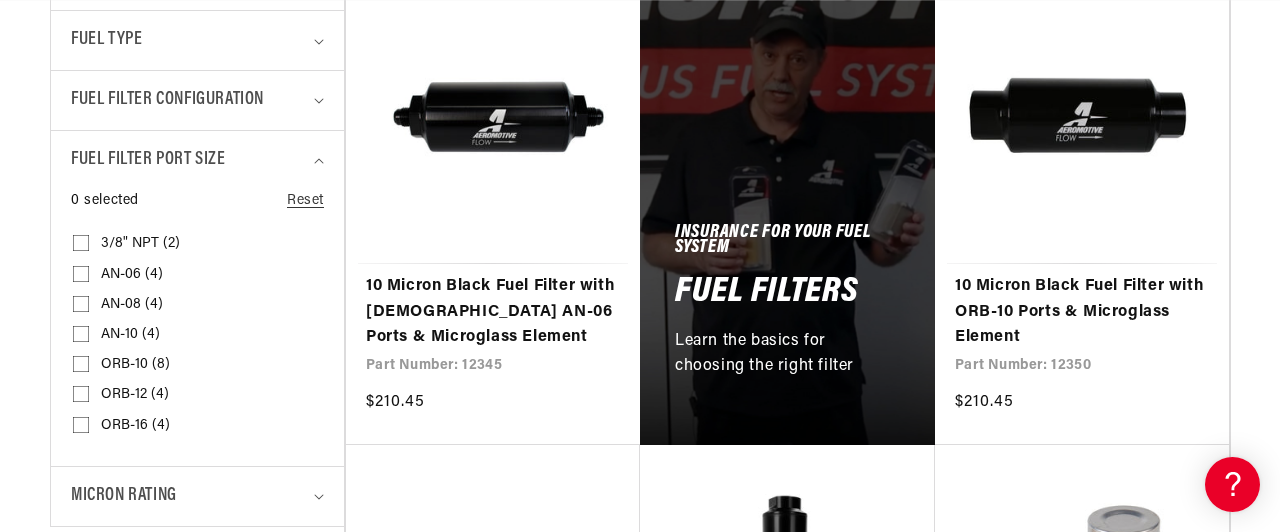 click on "AN-10 (4)
AN-10 (4 products)" at bounding box center [81, 338] 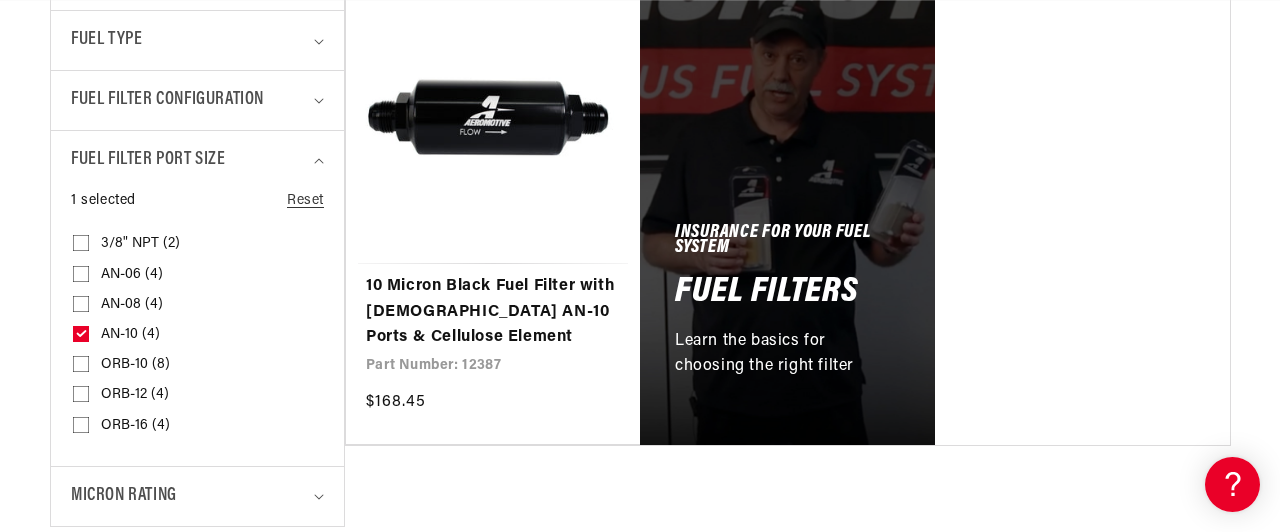 click on "ORB-10 (8)
ORB-10 (8 products)" at bounding box center [81, 368] 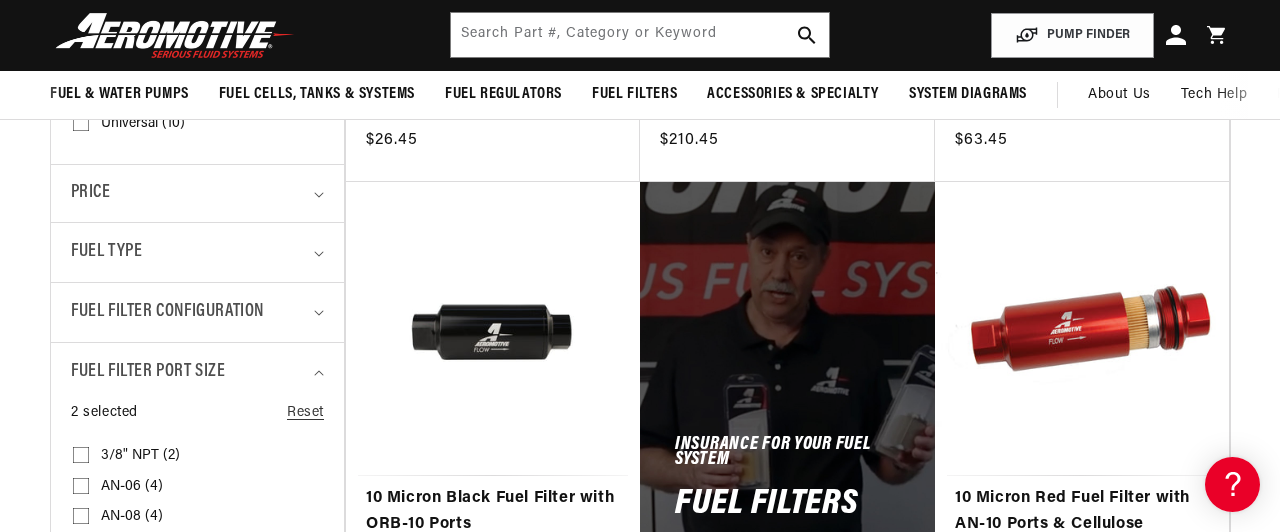 scroll, scrollTop: 528, scrollLeft: 0, axis: vertical 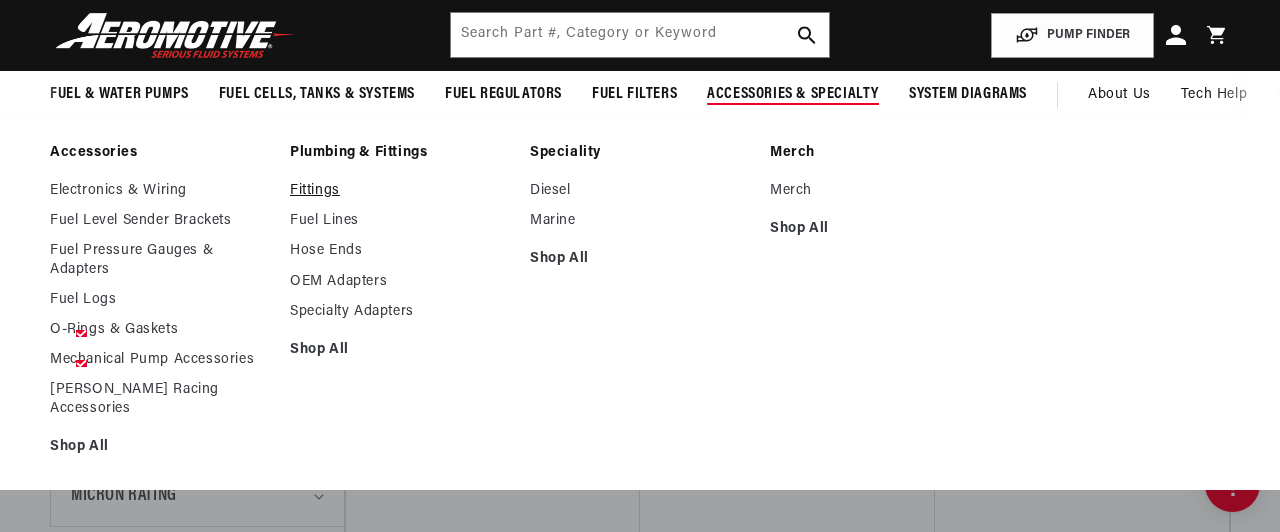click on "Fittings" at bounding box center (400, 191) 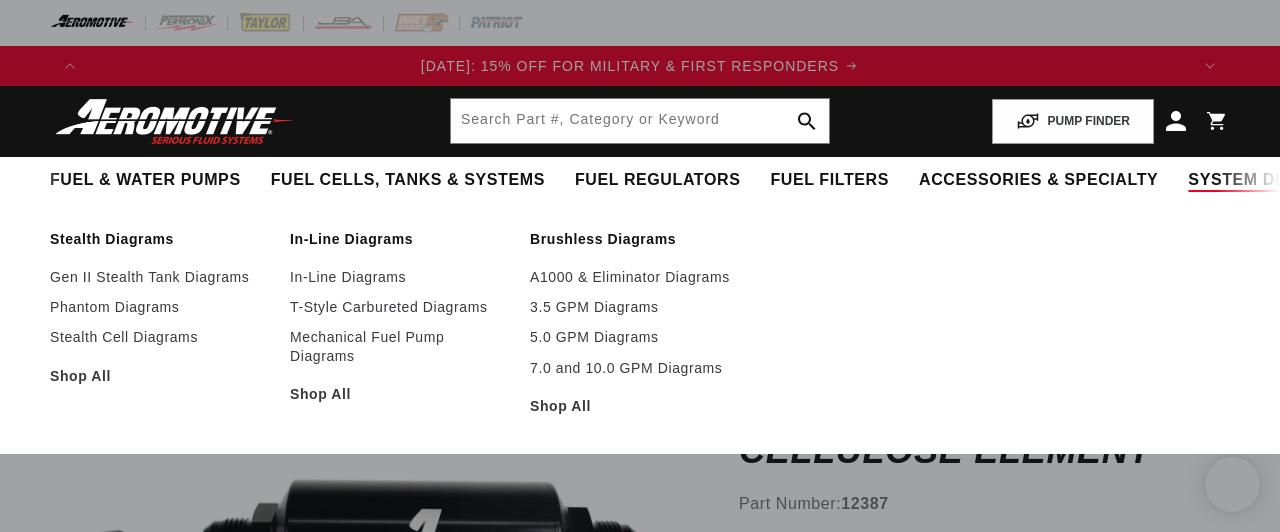 scroll, scrollTop: 0, scrollLeft: 0, axis: both 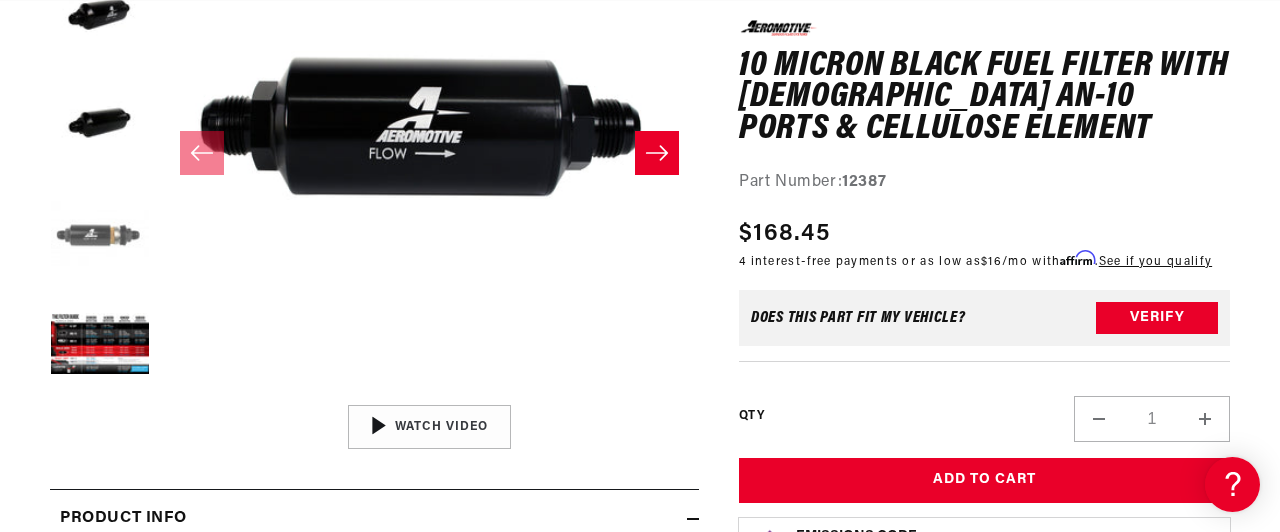 click at bounding box center (100, 236) 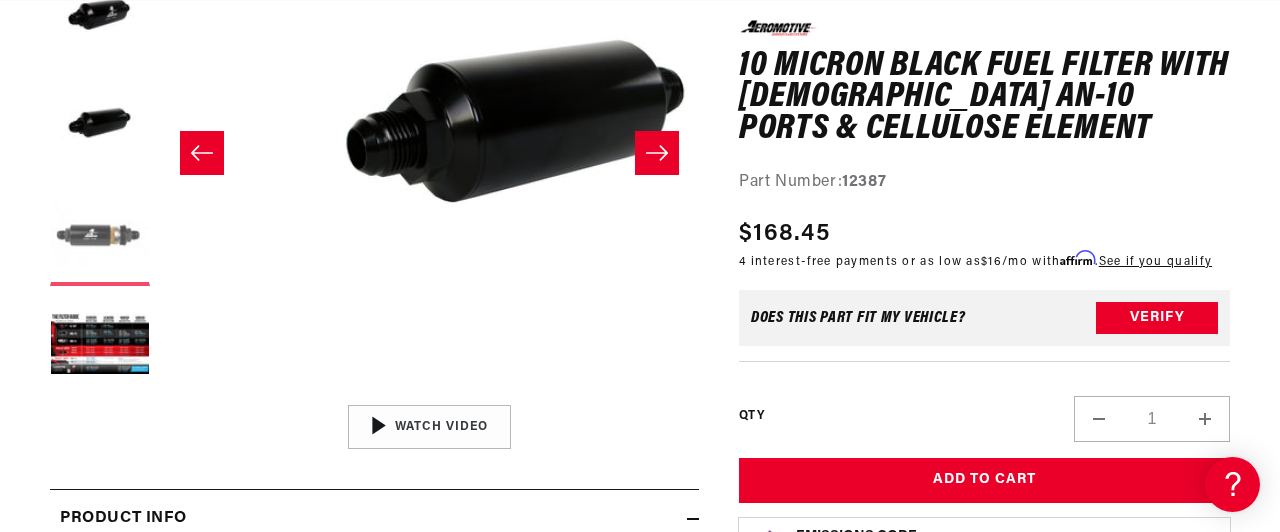 scroll, scrollTop: 0, scrollLeft: 2034, axis: horizontal 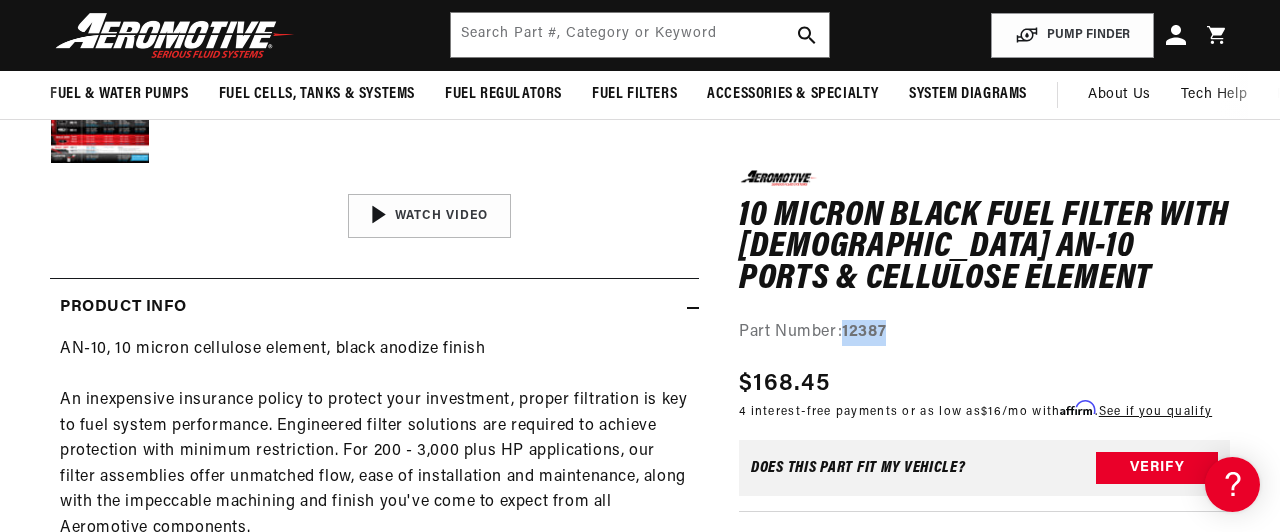 drag, startPoint x: 897, startPoint y: 334, endPoint x: 847, endPoint y: 333, distance: 50.01 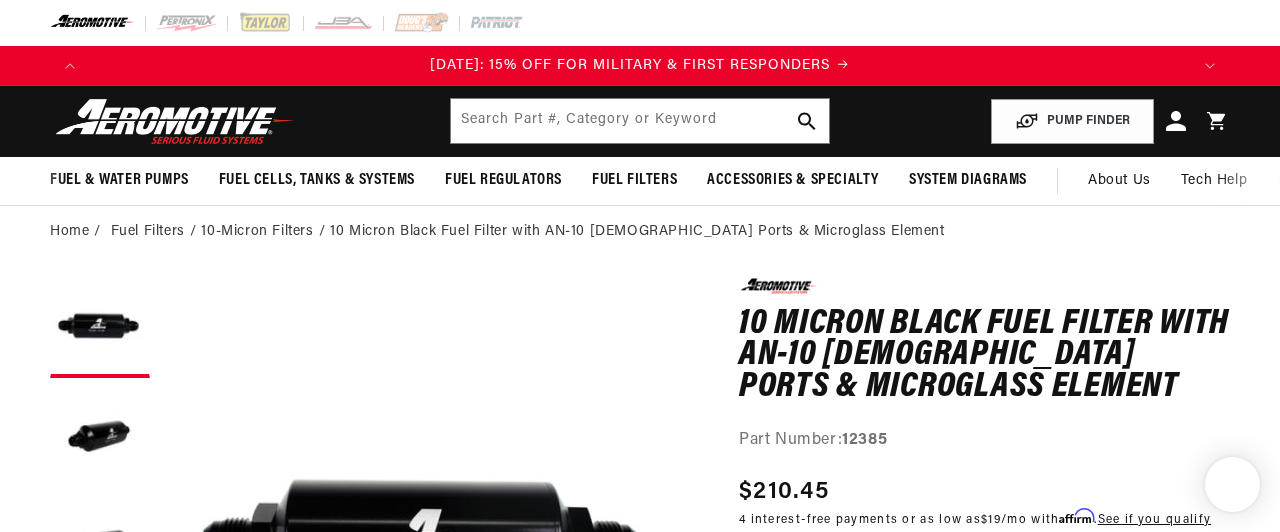 scroll, scrollTop: 0, scrollLeft: 0, axis: both 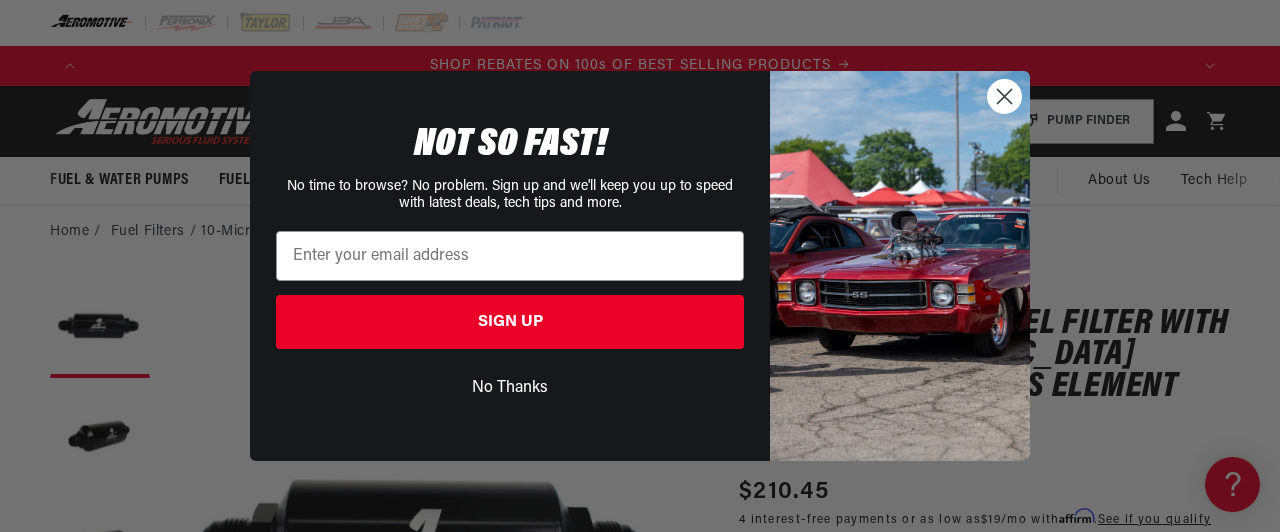 click 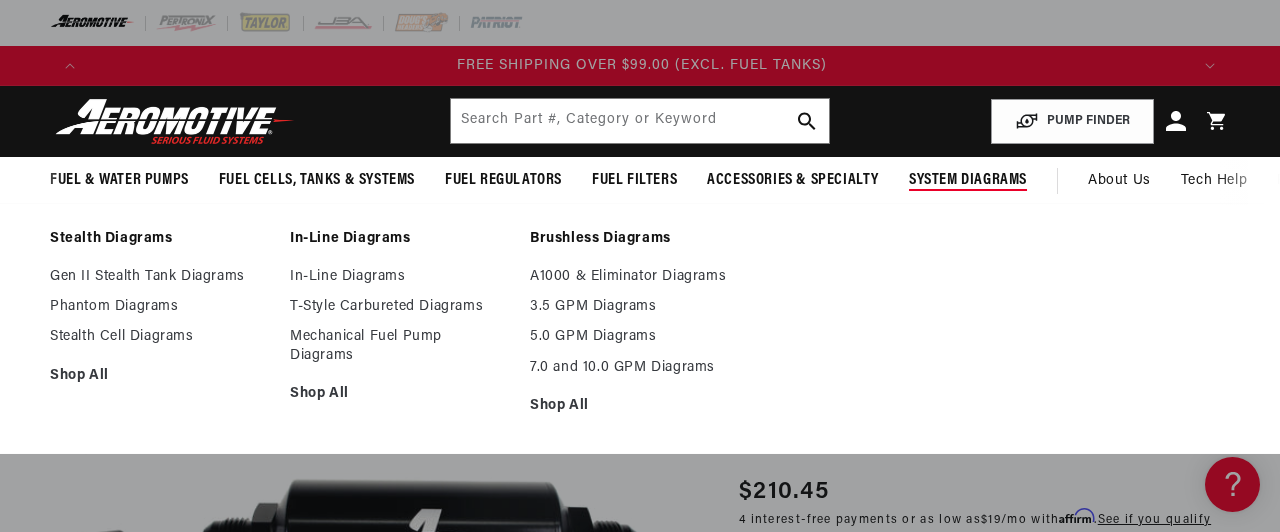 scroll, scrollTop: 0, scrollLeft: 2200, axis: horizontal 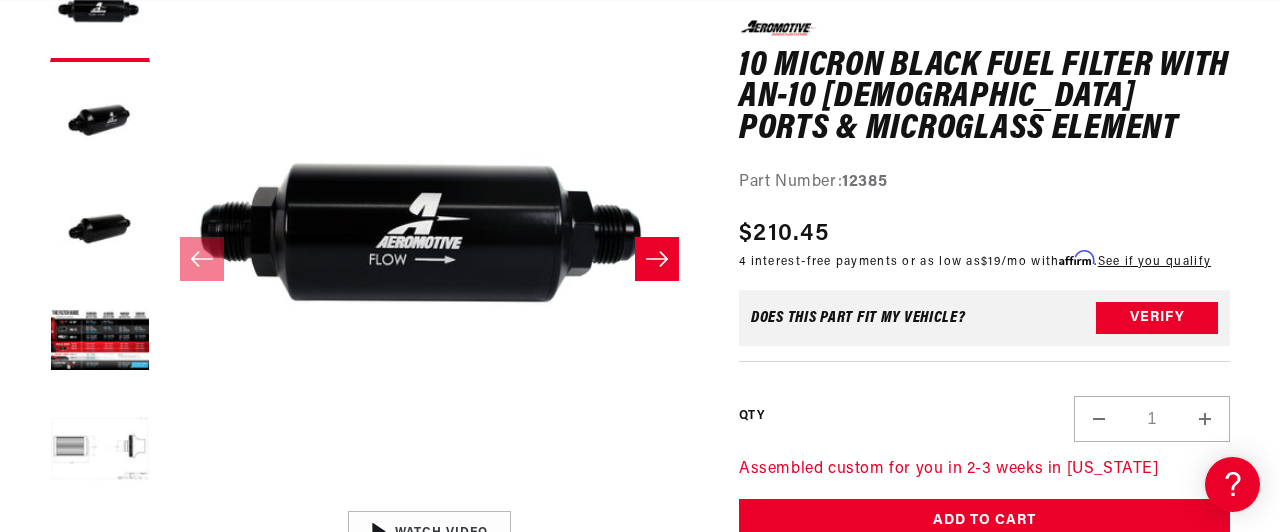 drag, startPoint x: 902, startPoint y: 182, endPoint x: 845, endPoint y: 181, distance: 57.00877 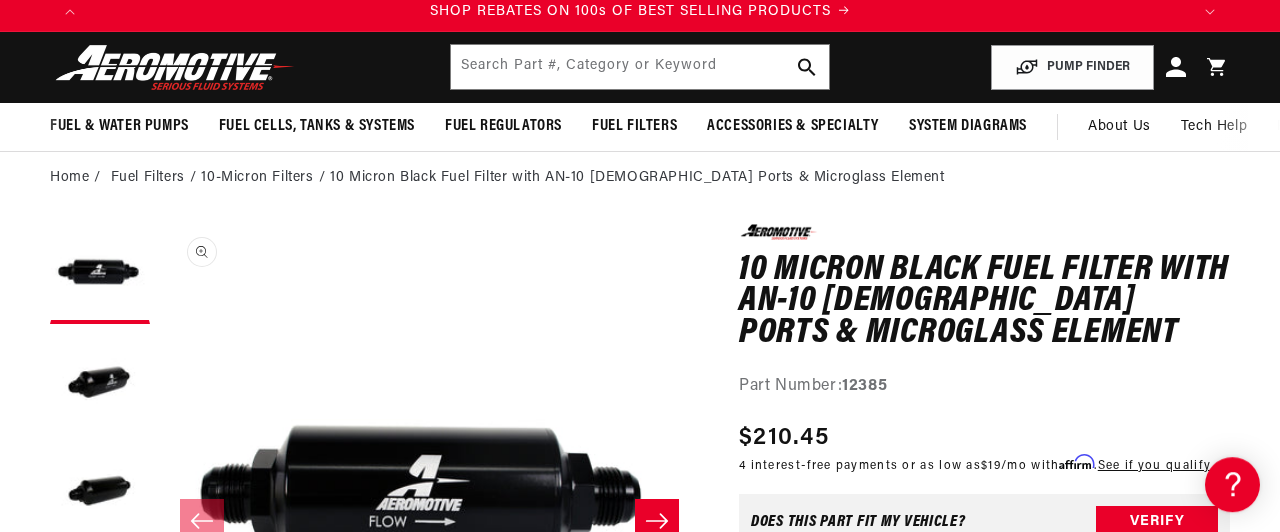 scroll, scrollTop: 0, scrollLeft: 0, axis: both 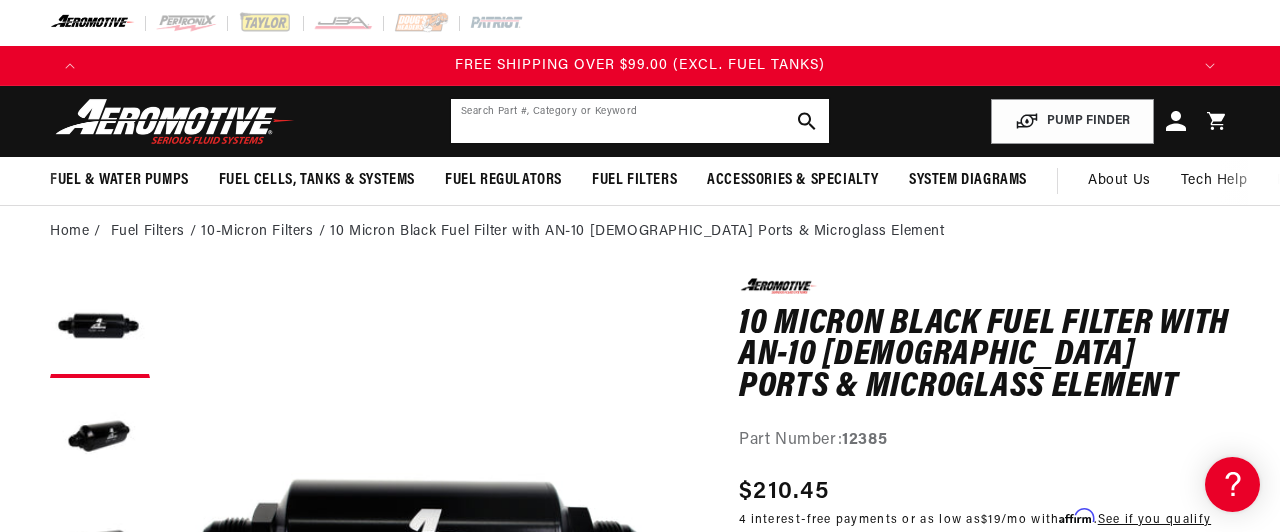 click 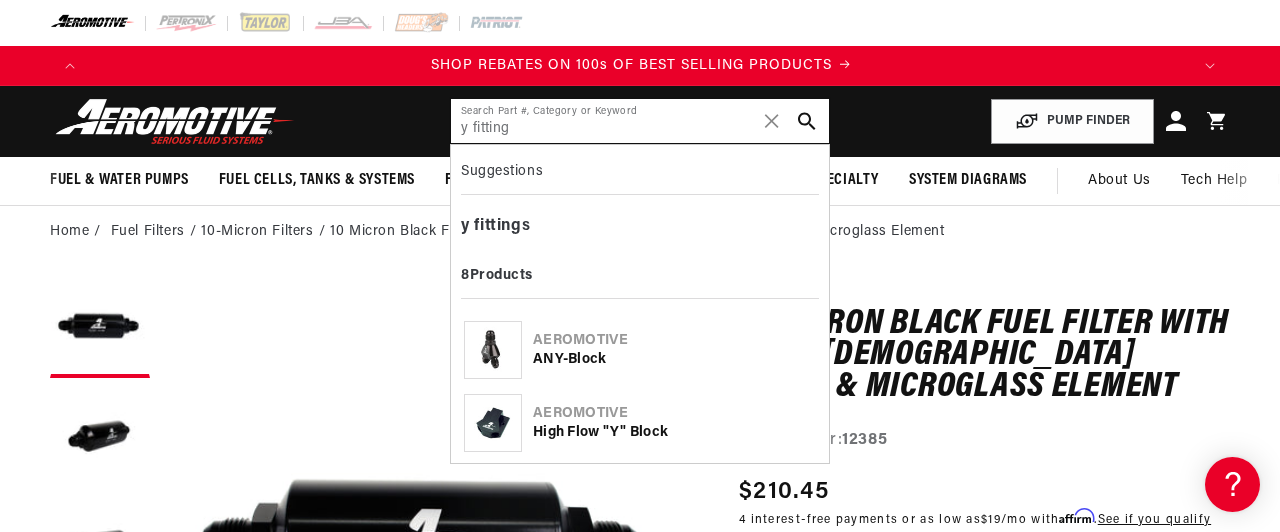 scroll, scrollTop: 0, scrollLeft: 1100, axis: horizontal 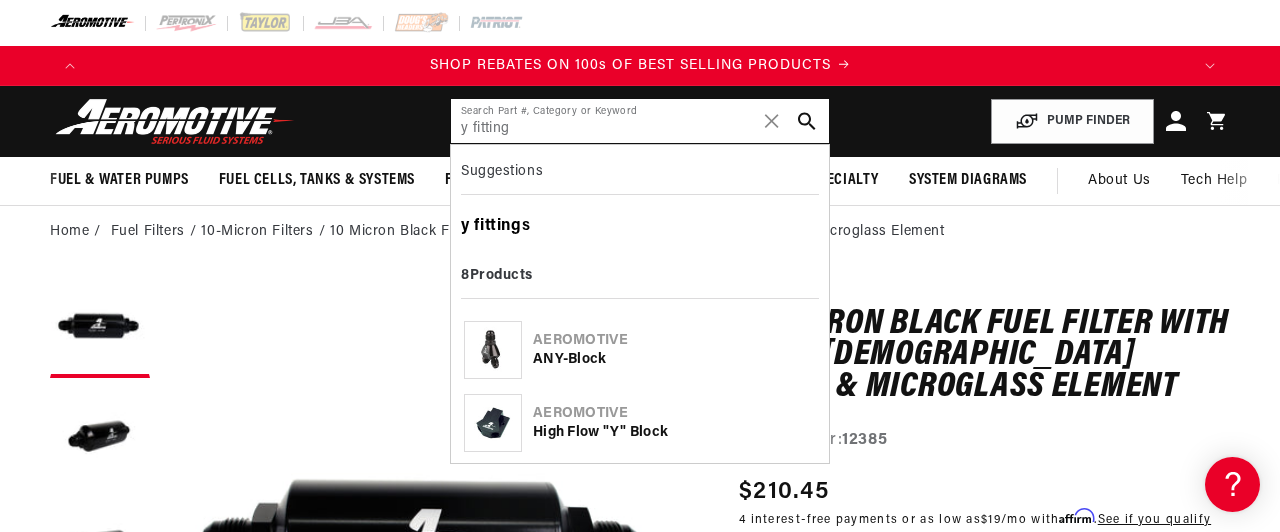 type on "y fitting" 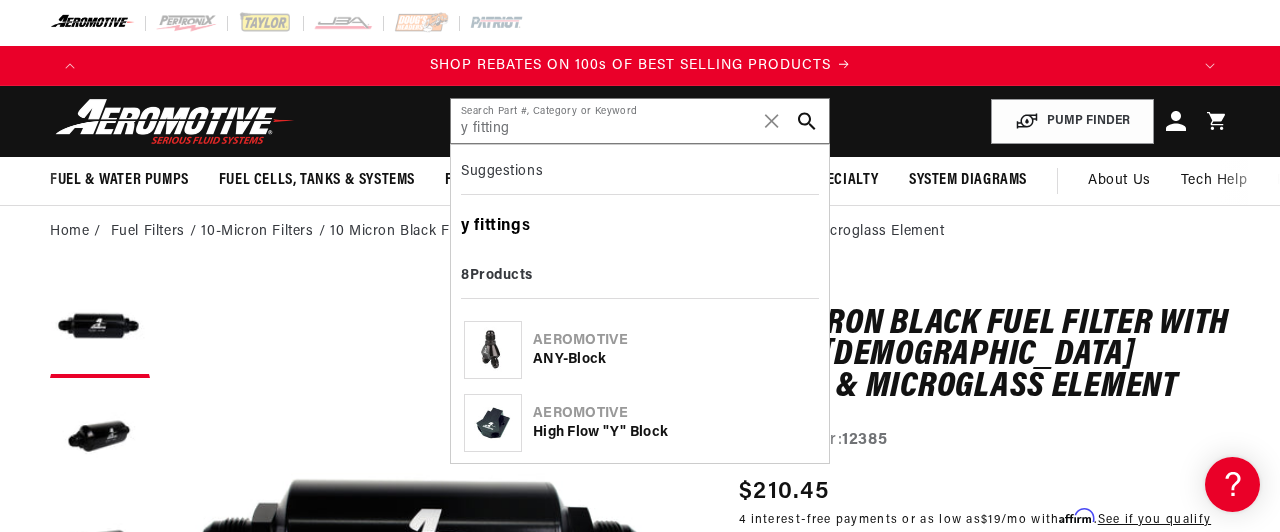 click on "fitting" 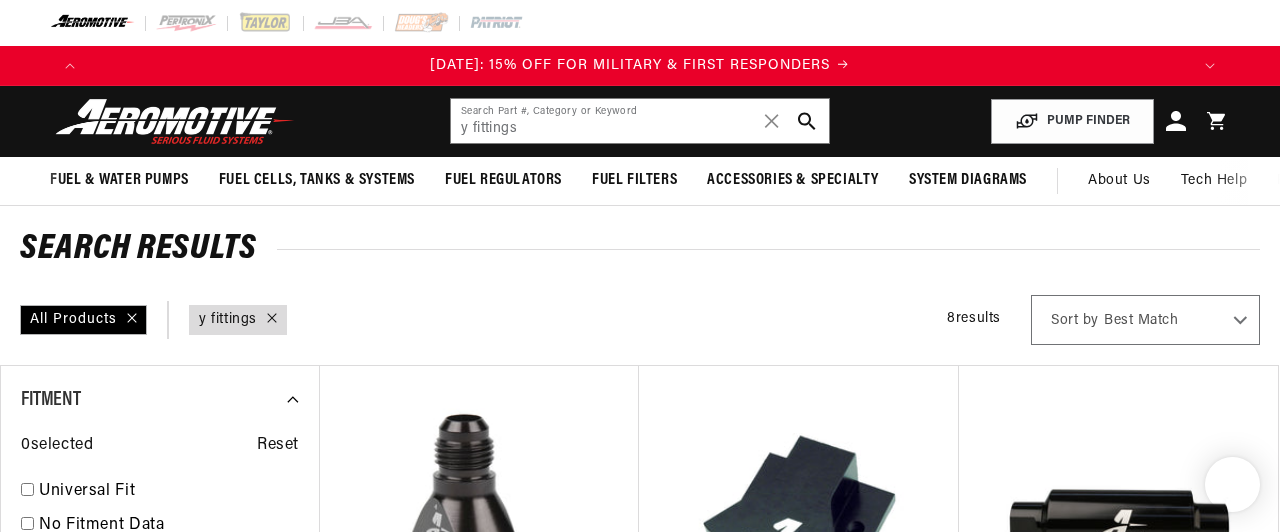 scroll, scrollTop: 0, scrollLeft: 0, axis: both 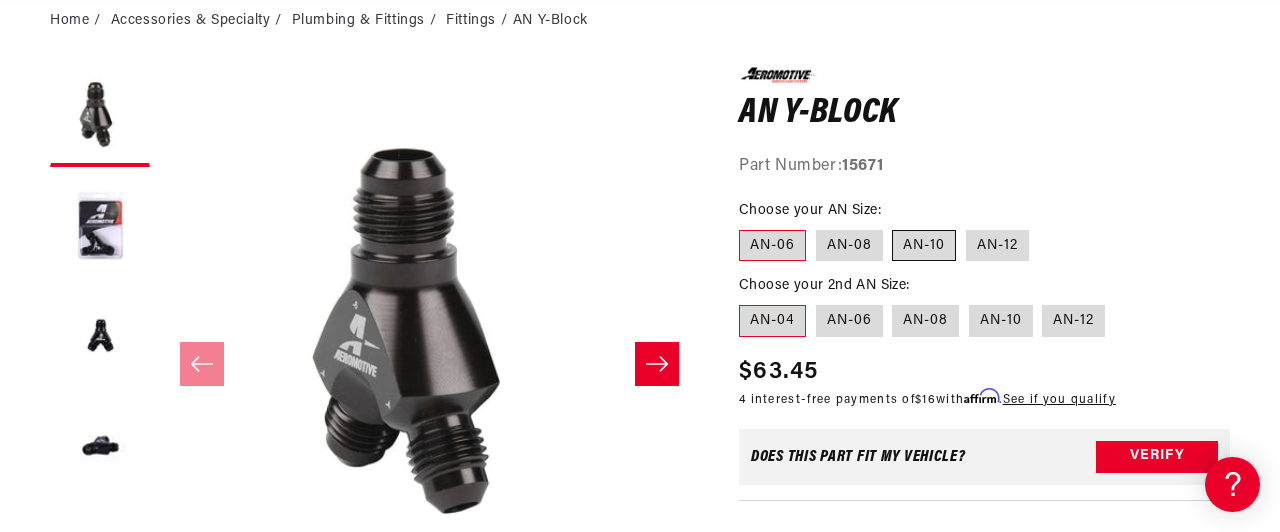 click on "AN-10" at bounding box center (924, 246) 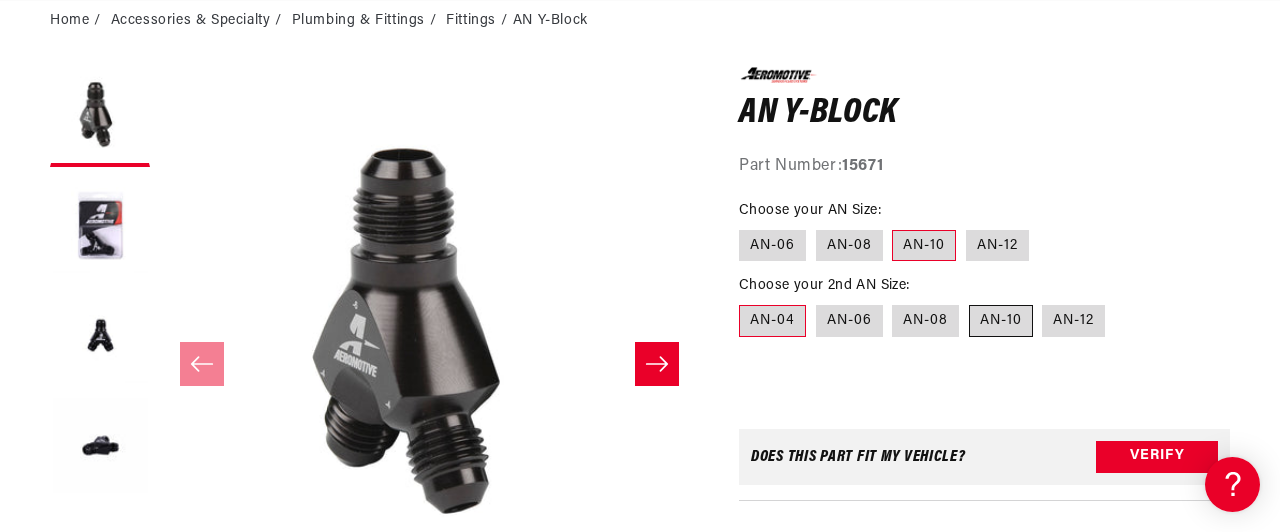 click on "AN-10" at bounding box center (1001, 321) 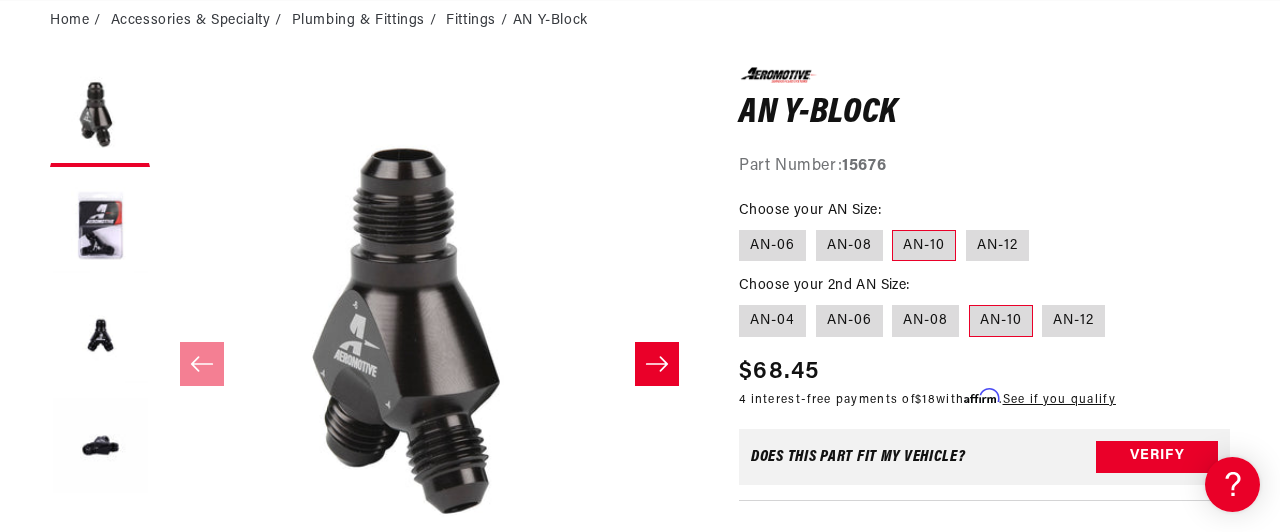 scroll, scrollTop: 0, scrollLeft: 0, axis: both 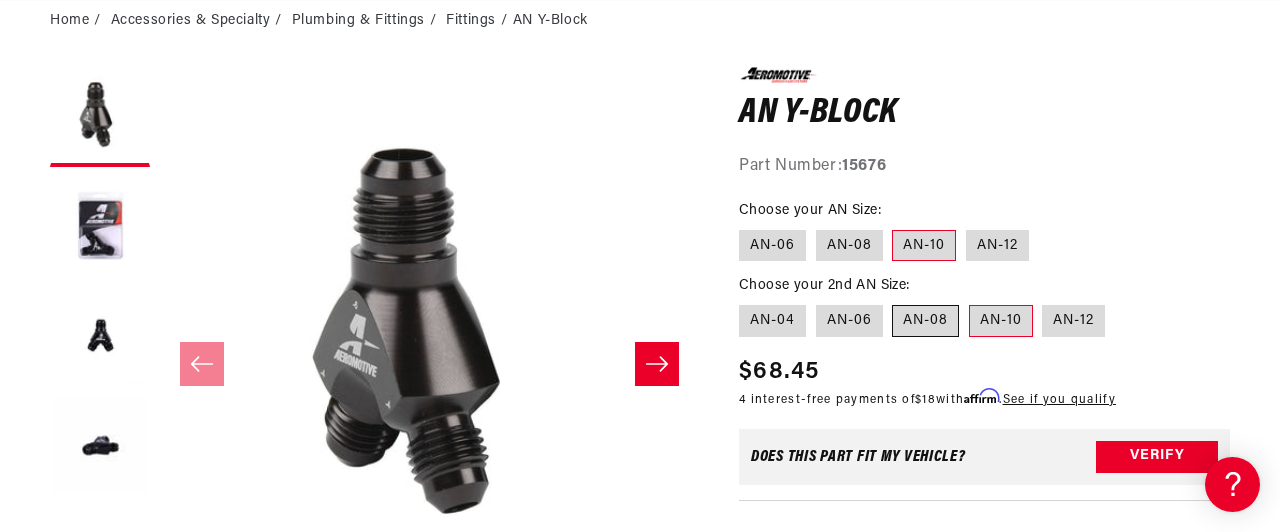 click on "AN-08" at bounding box center [925, 321] 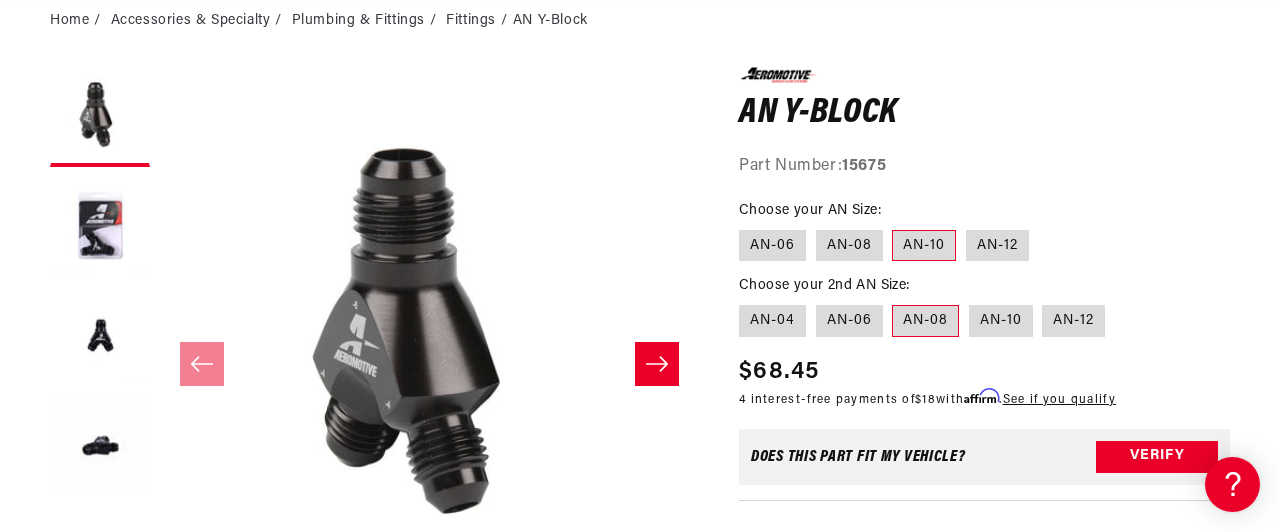 scroll, scrollTop: 0, scrollLeft: 2200, axis: horizontal 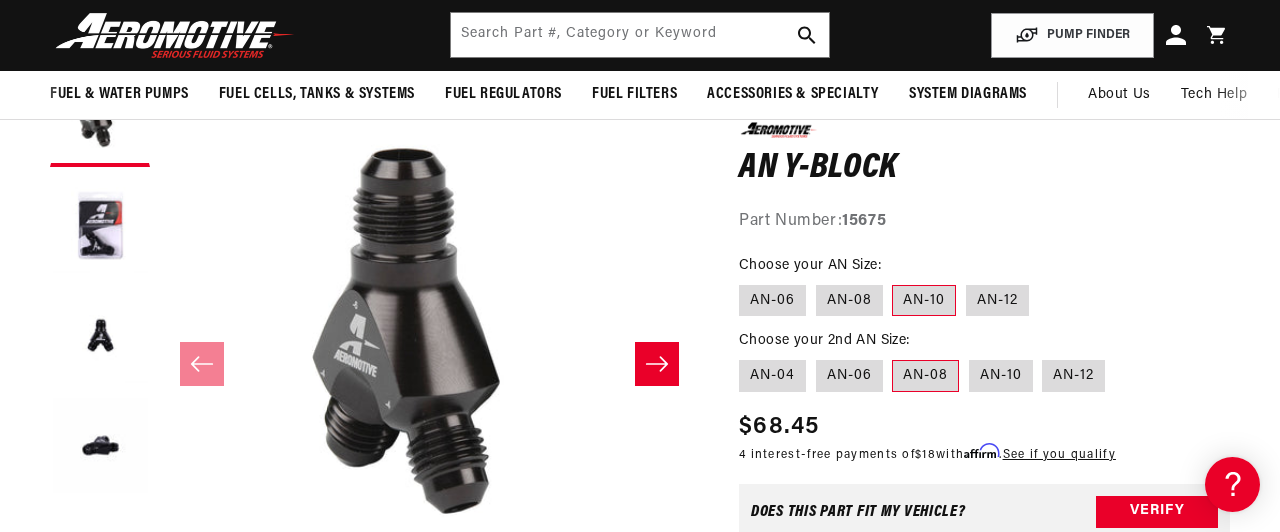 drag, startPoint x: 894, startPoint y: 214, endPoint x: 845, endPoint y: 220, distance: 49.365982 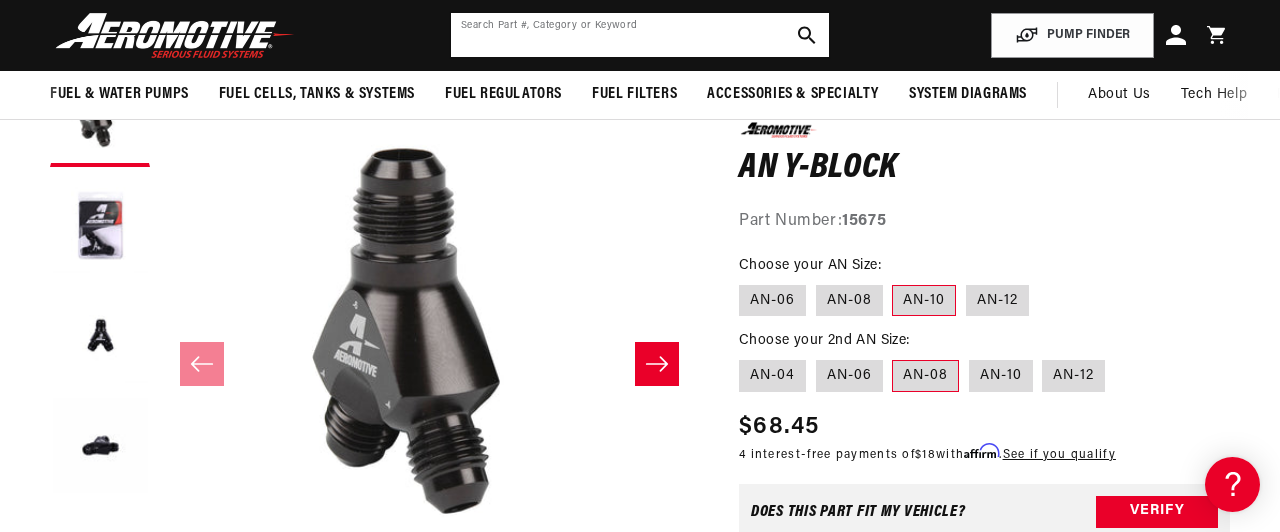 click 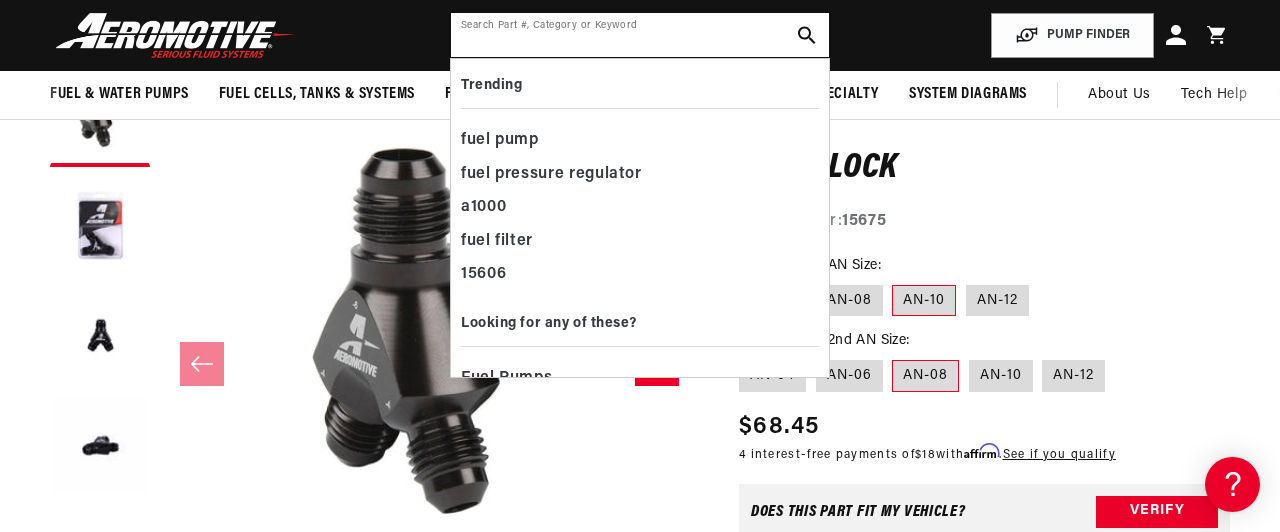 scroll, scrollTop: 0, scrollLeft: 1100, axis: horizontal 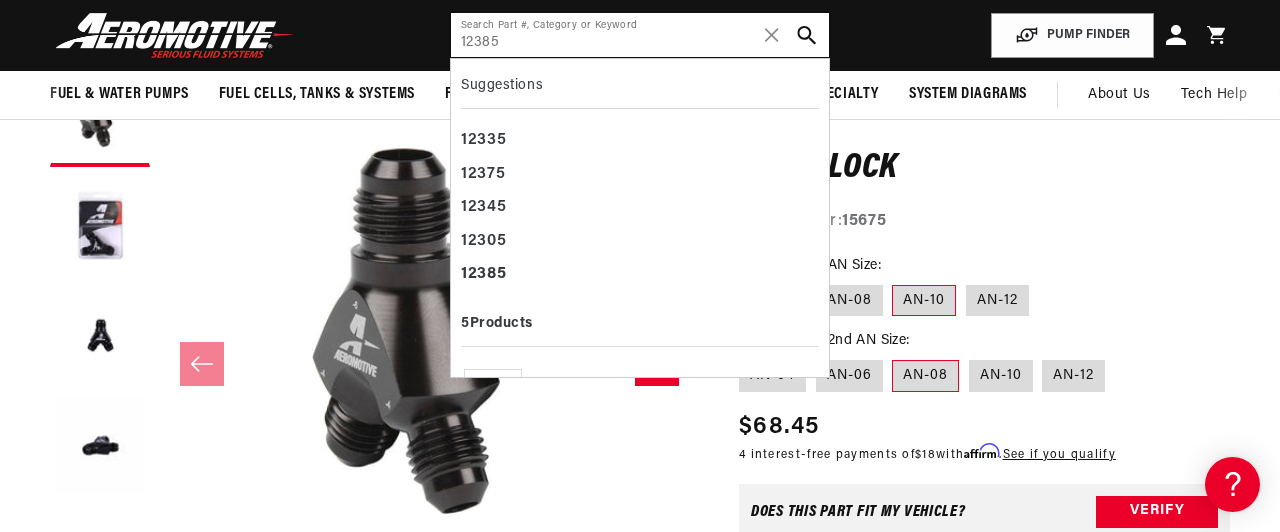 type on "12385" 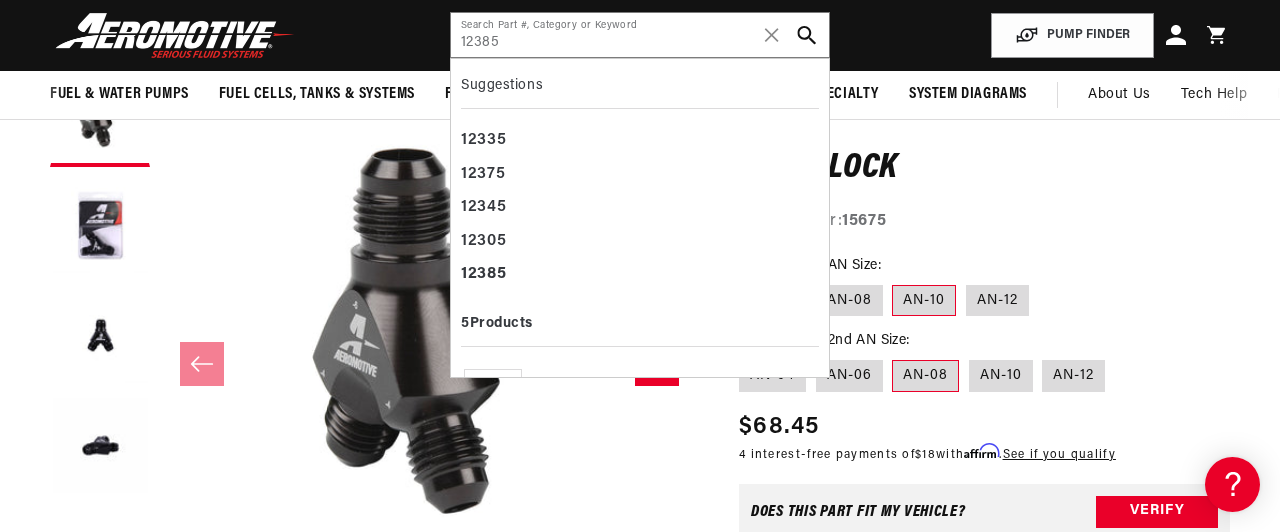 click 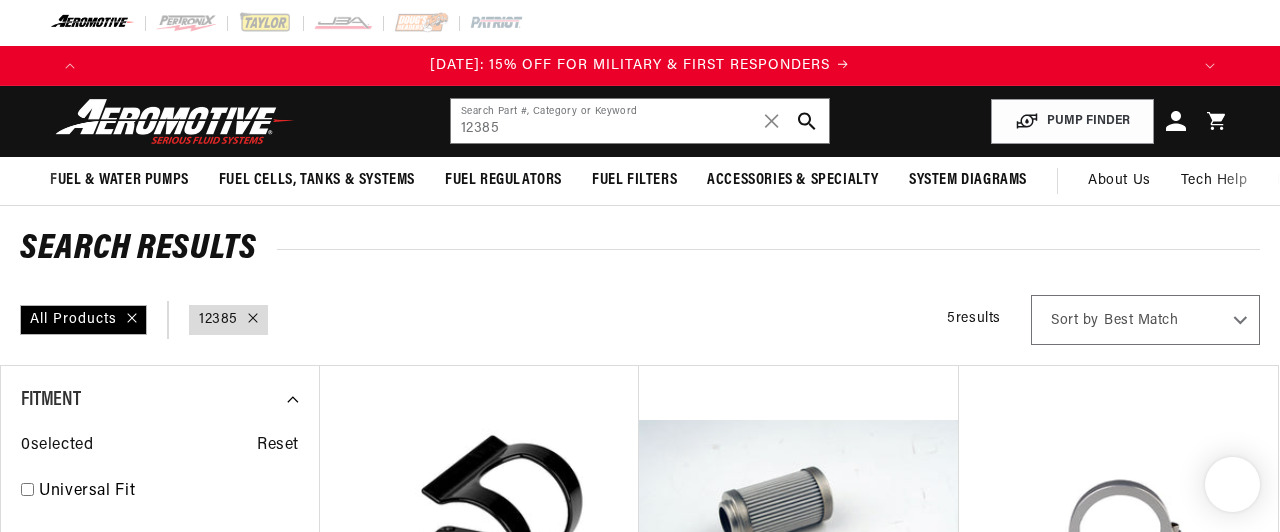 scroll, scrollTop: 0, scrollLeft: 0, axis: both 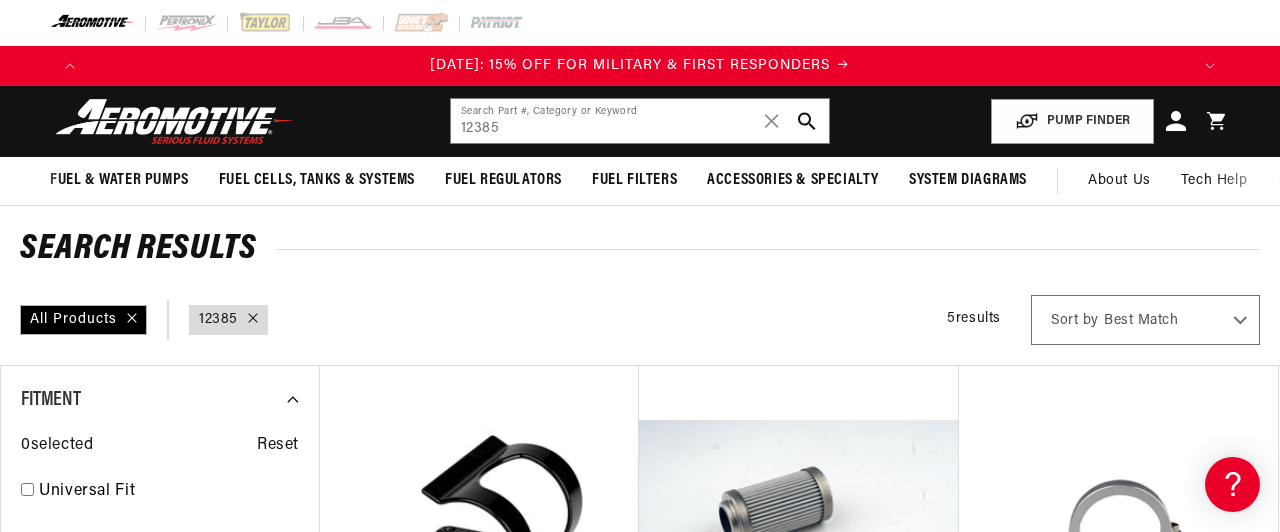 click on "Search Results" at bounding box center (640, 250) 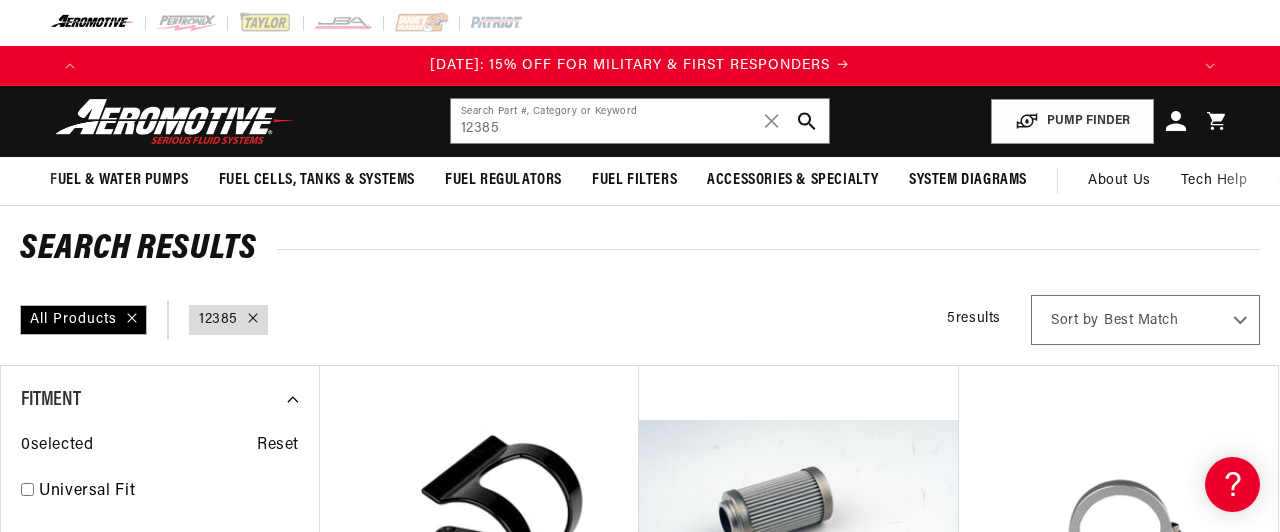 scroll, scrollTop: 0, scrollLeft: 570, axis: horizontal 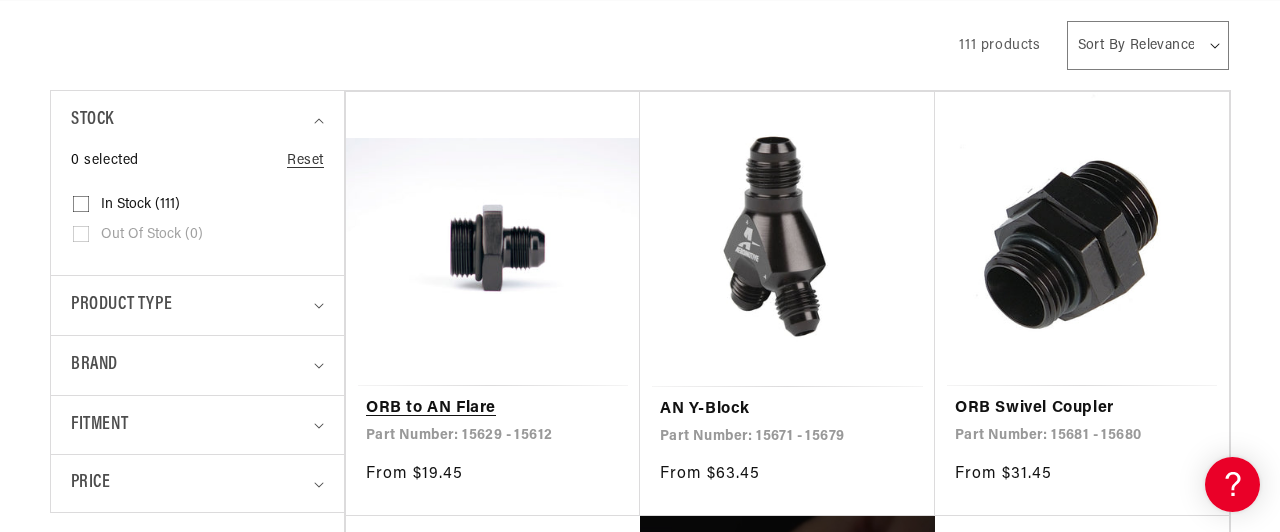 click on "ORB to AN Flare" at bounding box center (493, 409) 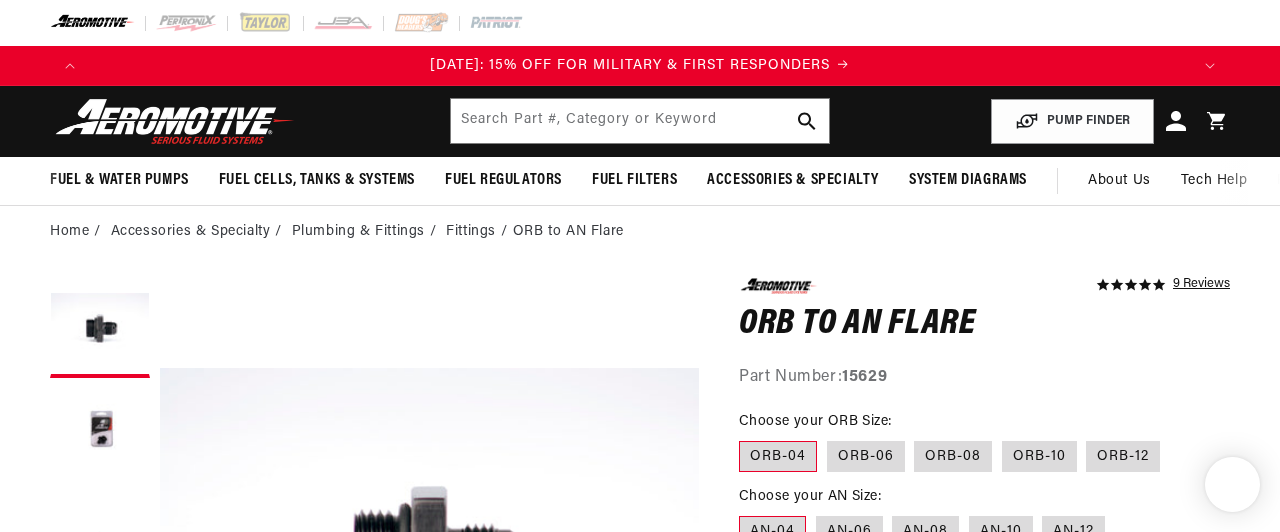 scroll, scrollTop: 0, scrollLeft: 0, axis: both 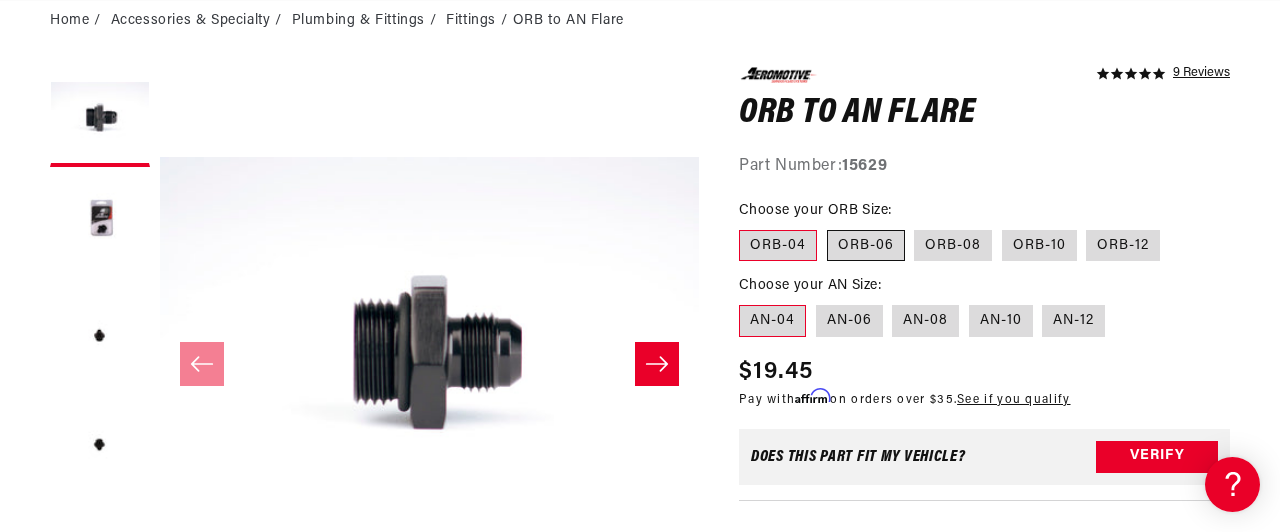click on "ORB-06" at bounding box center (866, 246) 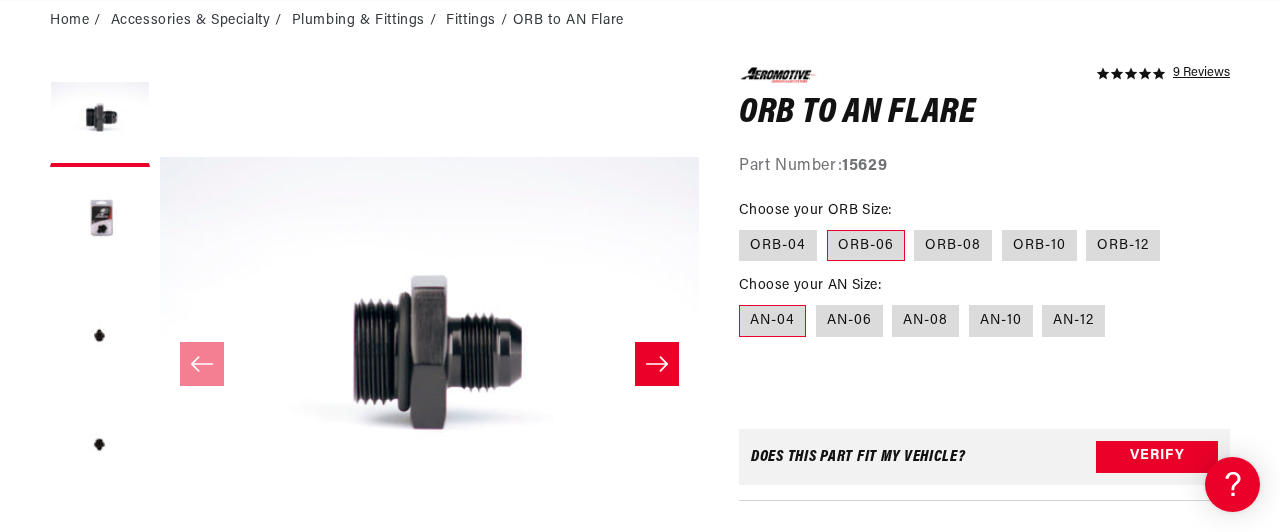 scroll, scrollTop: 0, scrollLeft: 1100, axis: horizontal 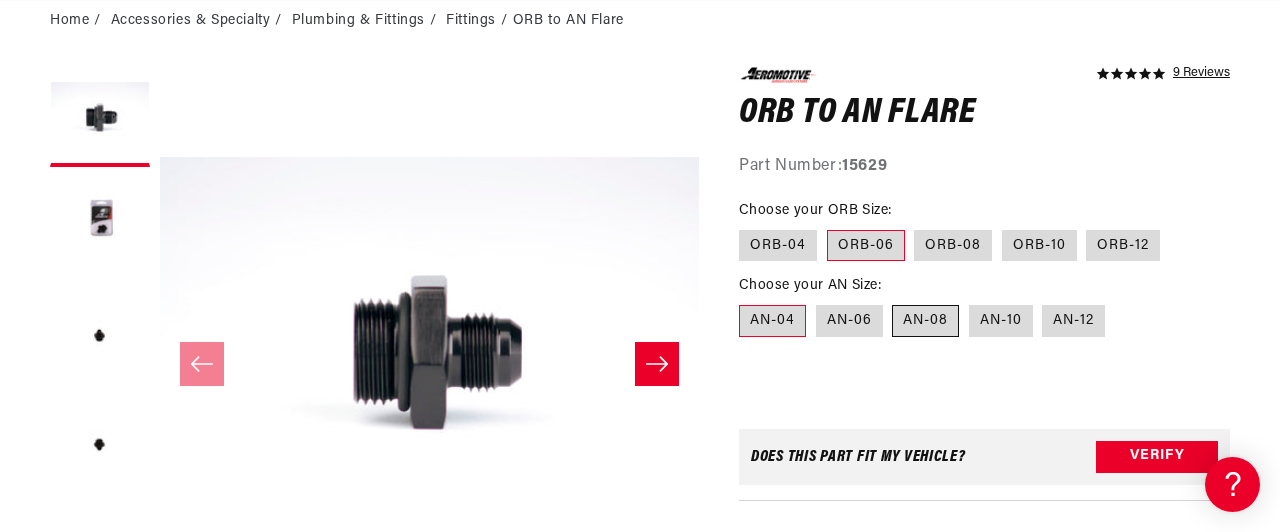 click on "AN-08" at bounding box center (925, 321) 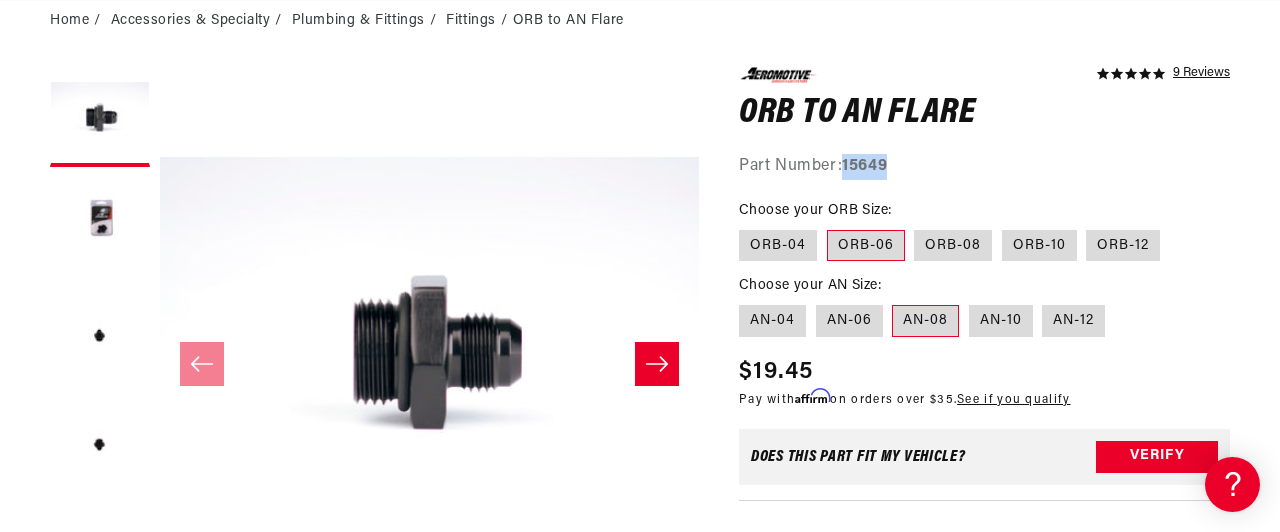scroll, scrollTop: 0, scrollLeft: 2200, axis: horizontal 